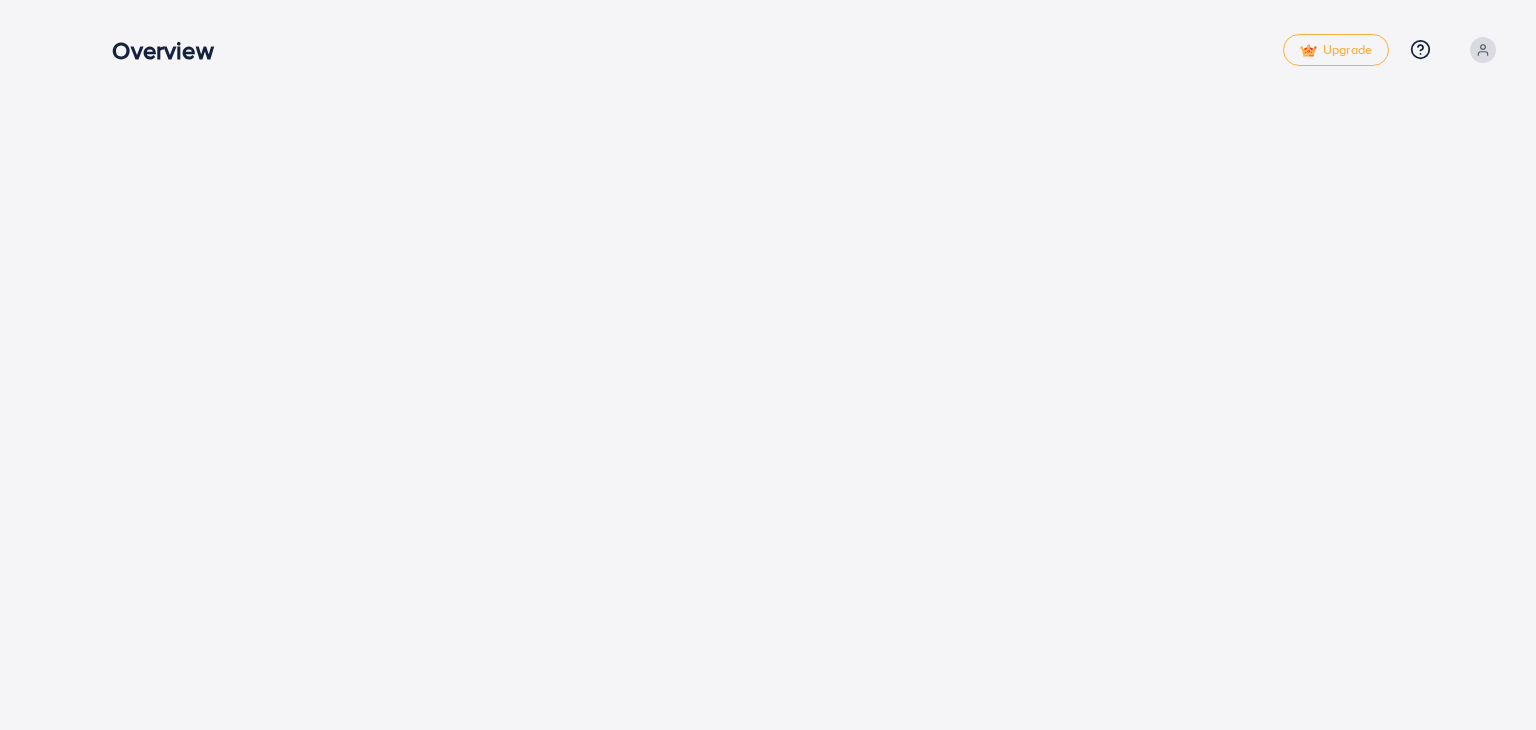scroll, scrollTop: 0, scrollLeft: 0, axis: both 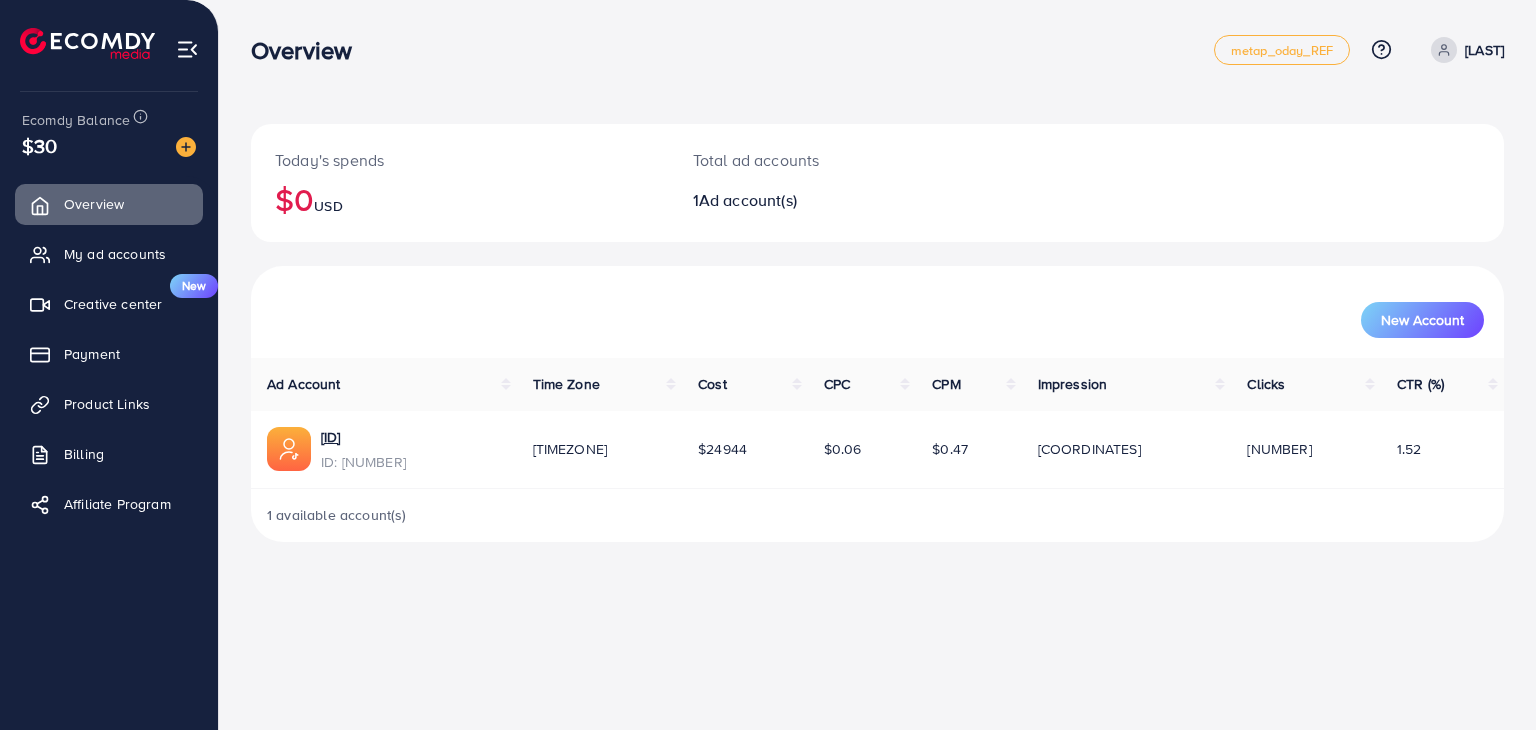 click on "[LAST]" at bounding box center (1484, 50) 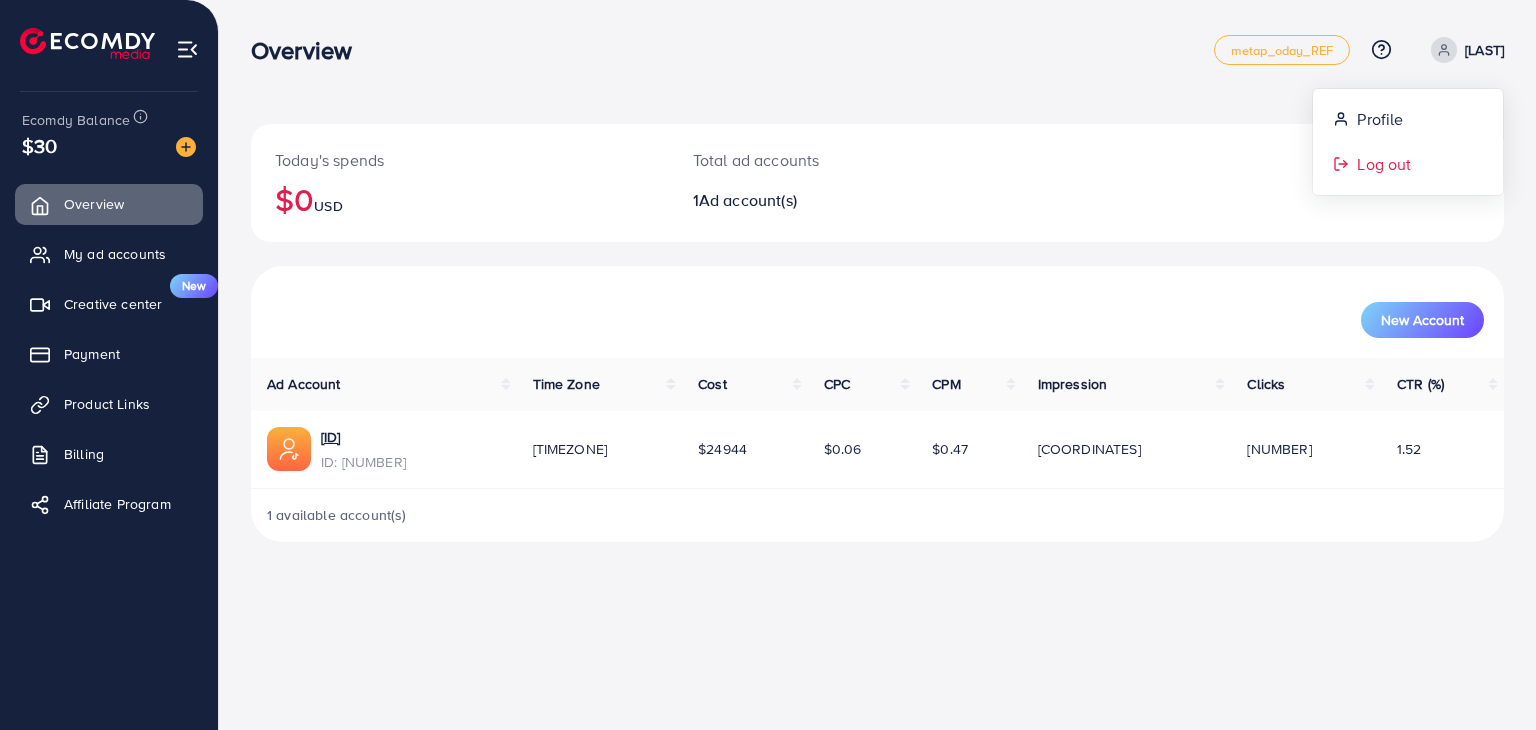 click on "Log out" at bounding box center [1408, 164] 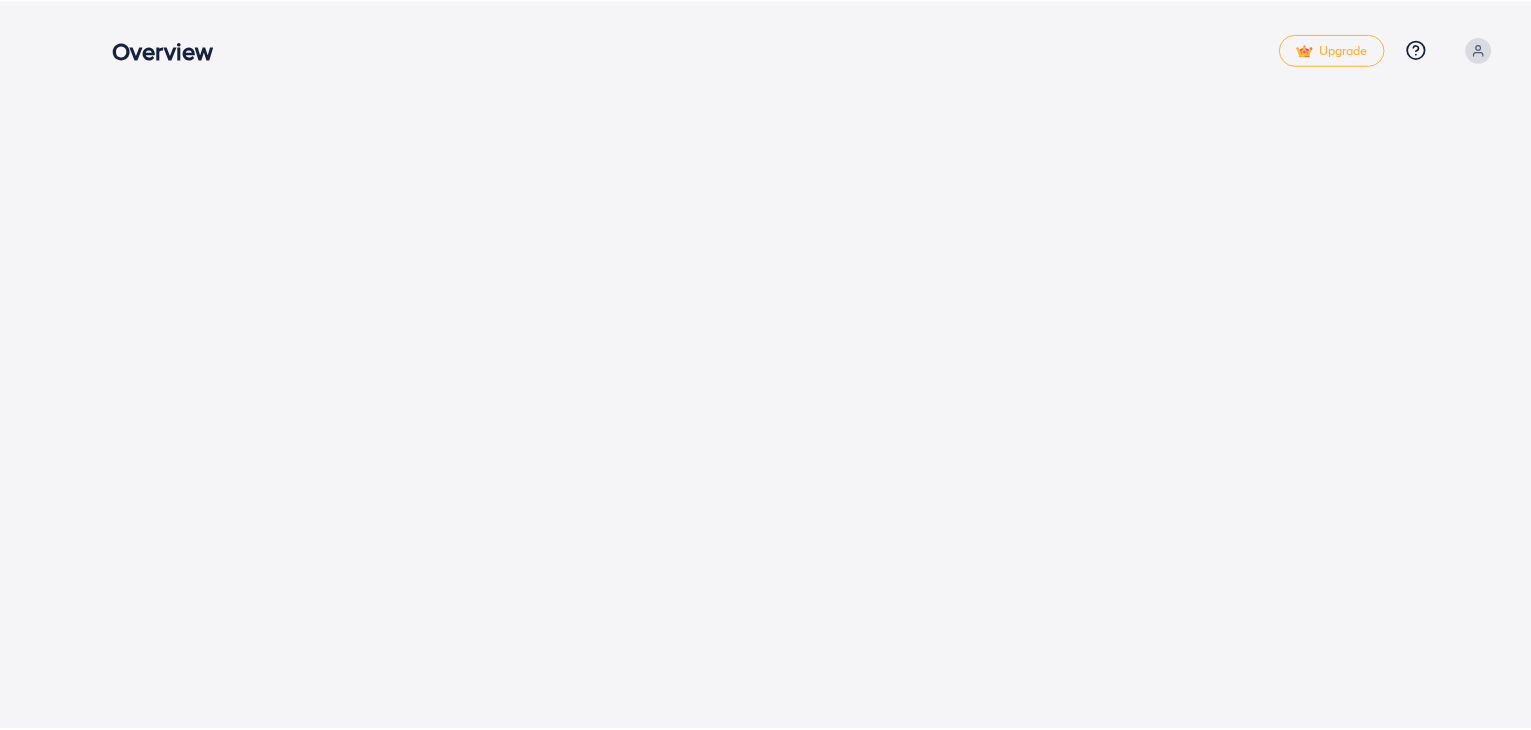 scroll, scrollTop: 0, scrollLeft: 0, axis: both 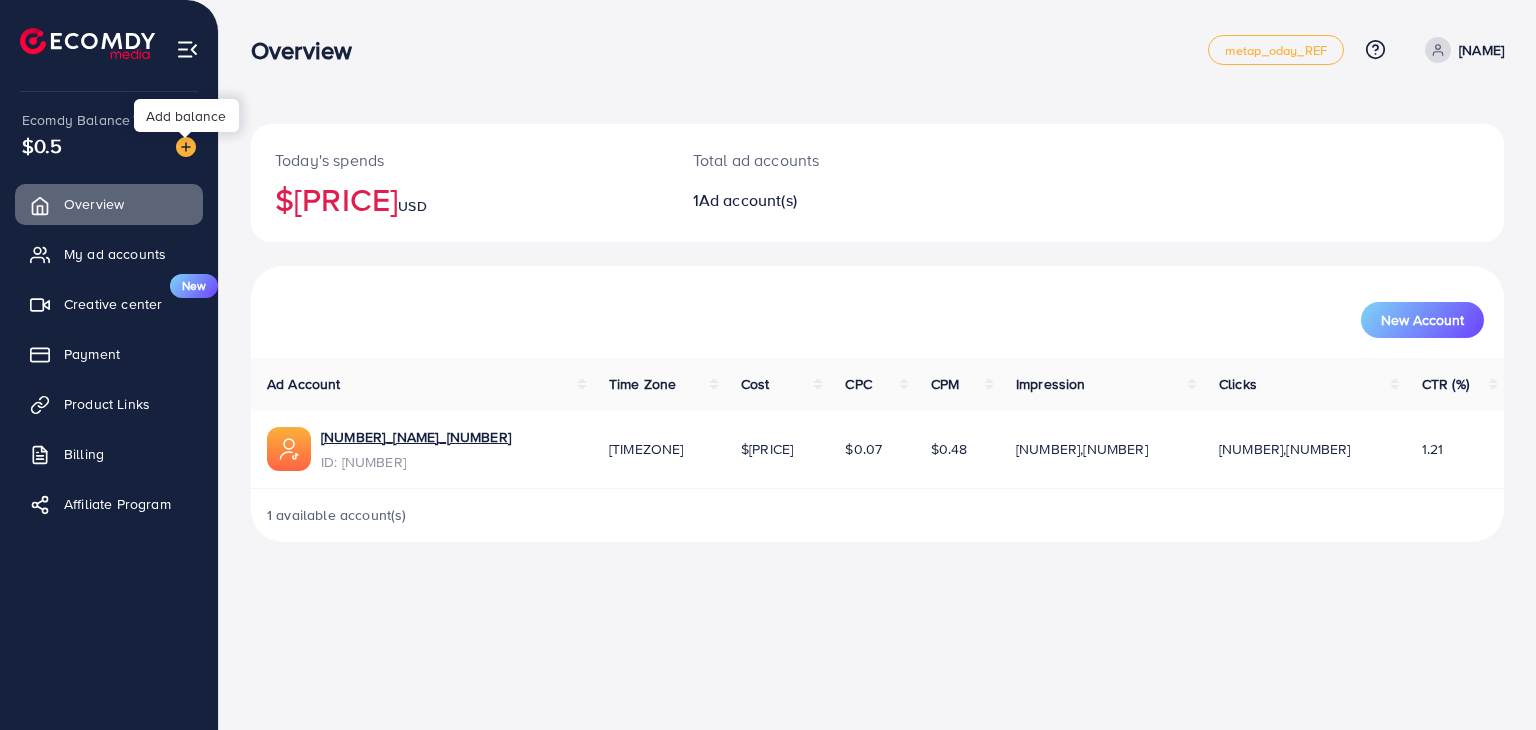 click at bounding box center [186, 147] 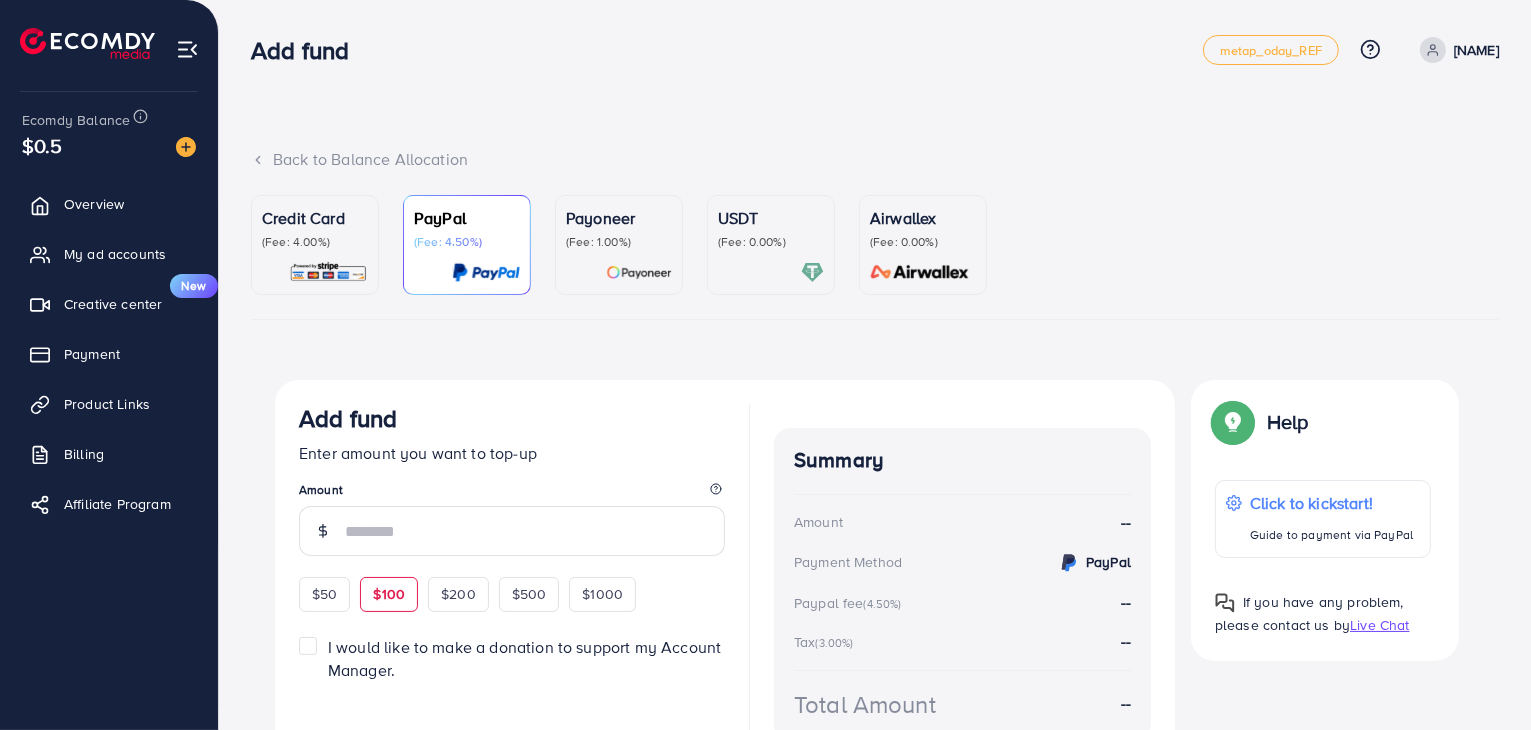 click on "$100" at bounding box center (389, 594) 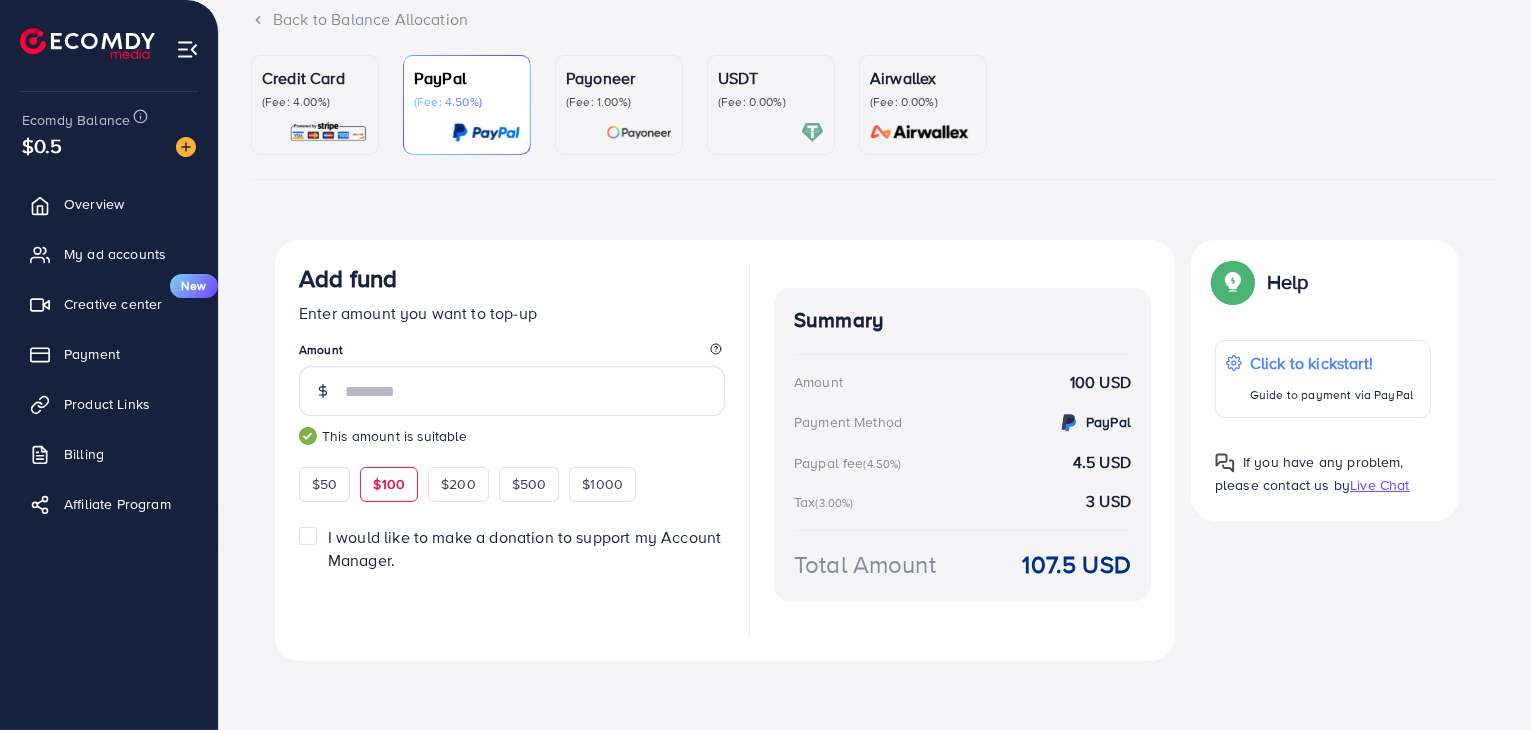 scroll, scrollTop: 142, scrollLeft: 0, axis: vertical 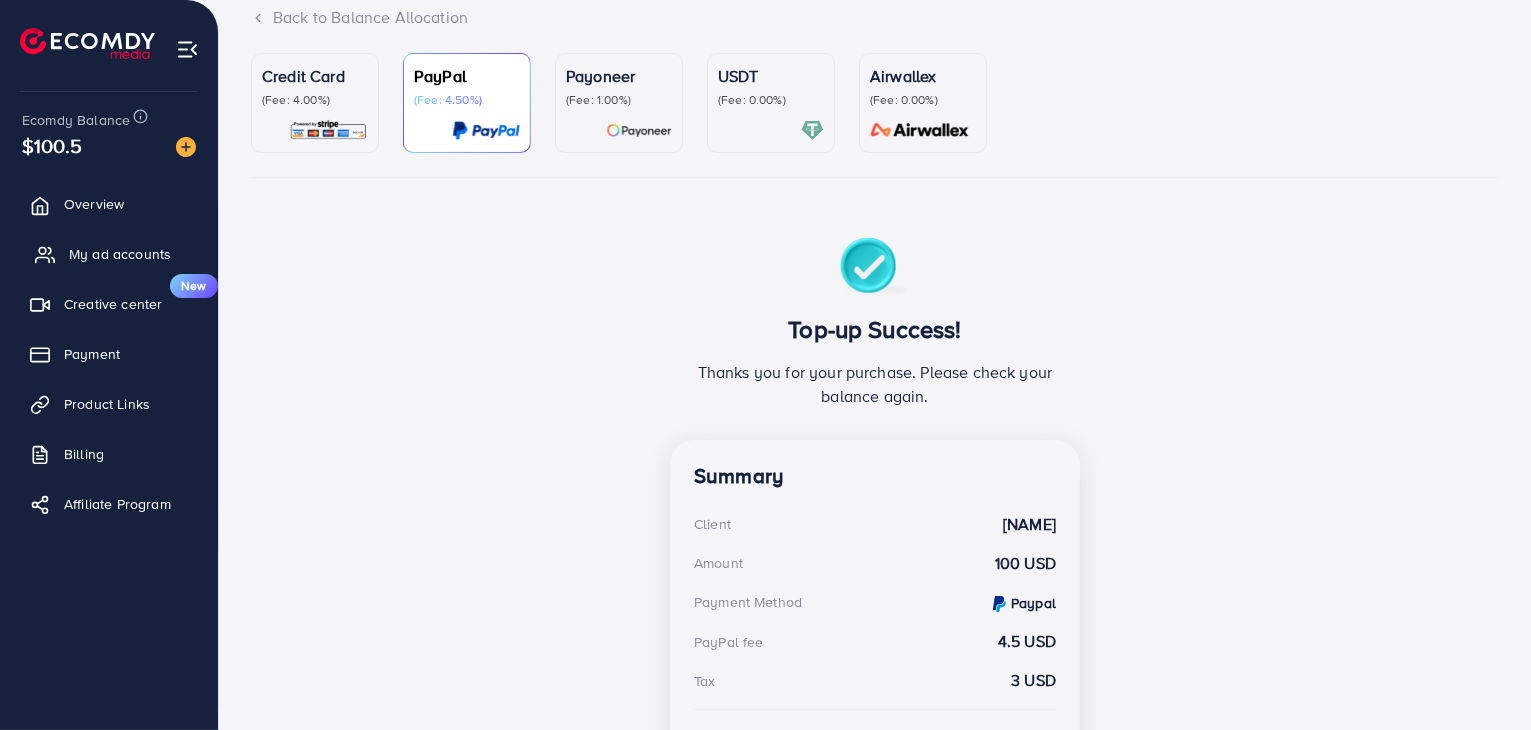 click on "My ad accounts" at bounding box center [120, 254] 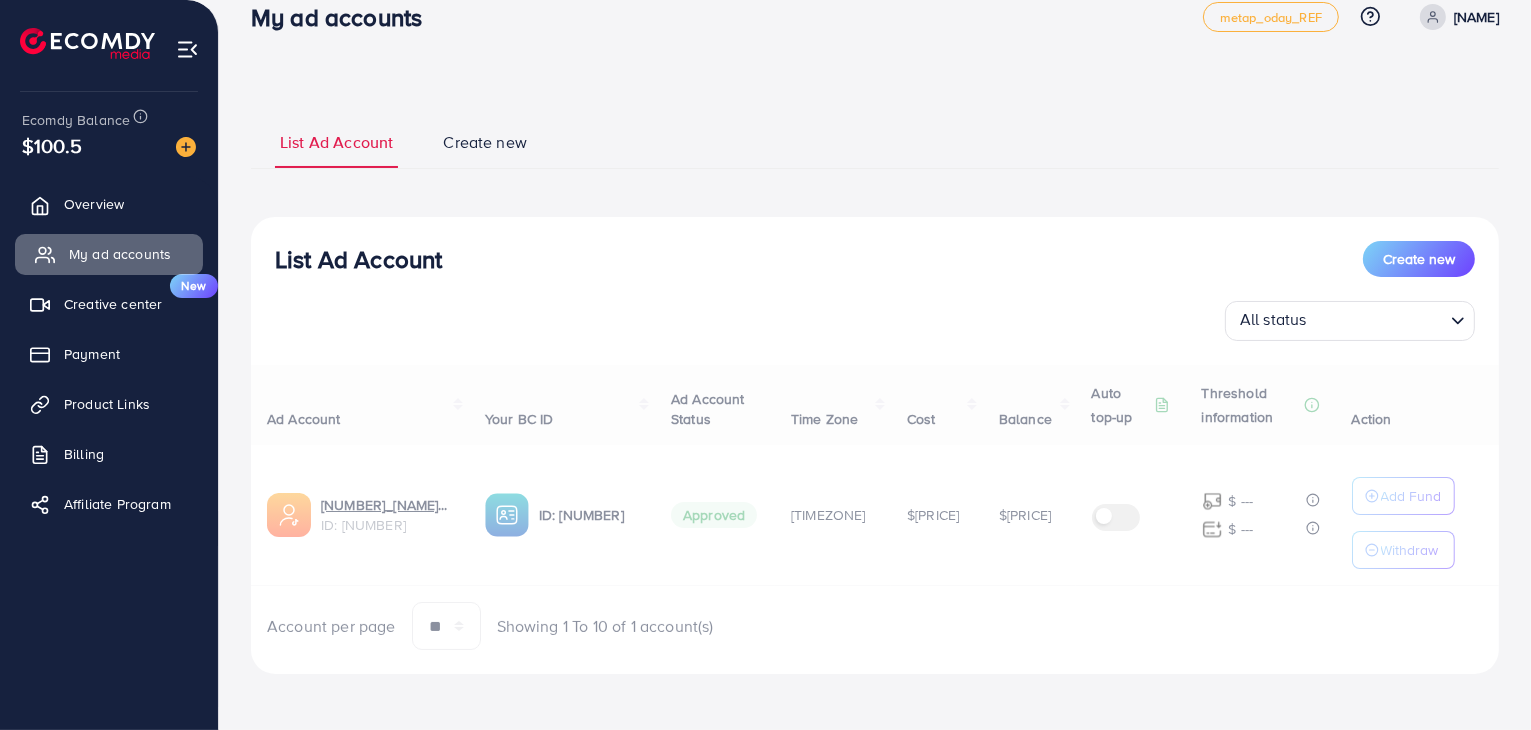 scroll, scrollTop: 0, scrollLeft: 0, axis: both 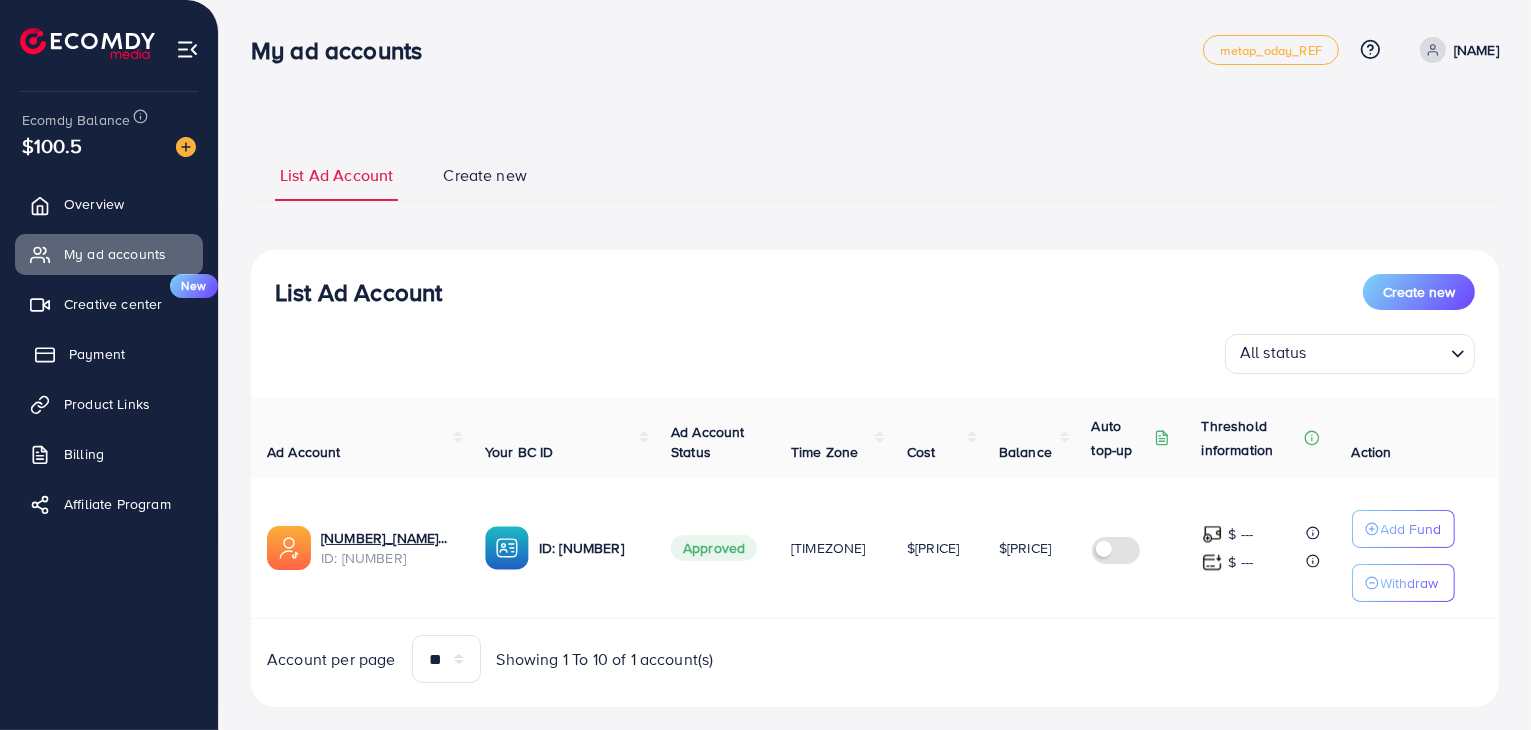 click on "Payment" at bounding box center [97, 354] 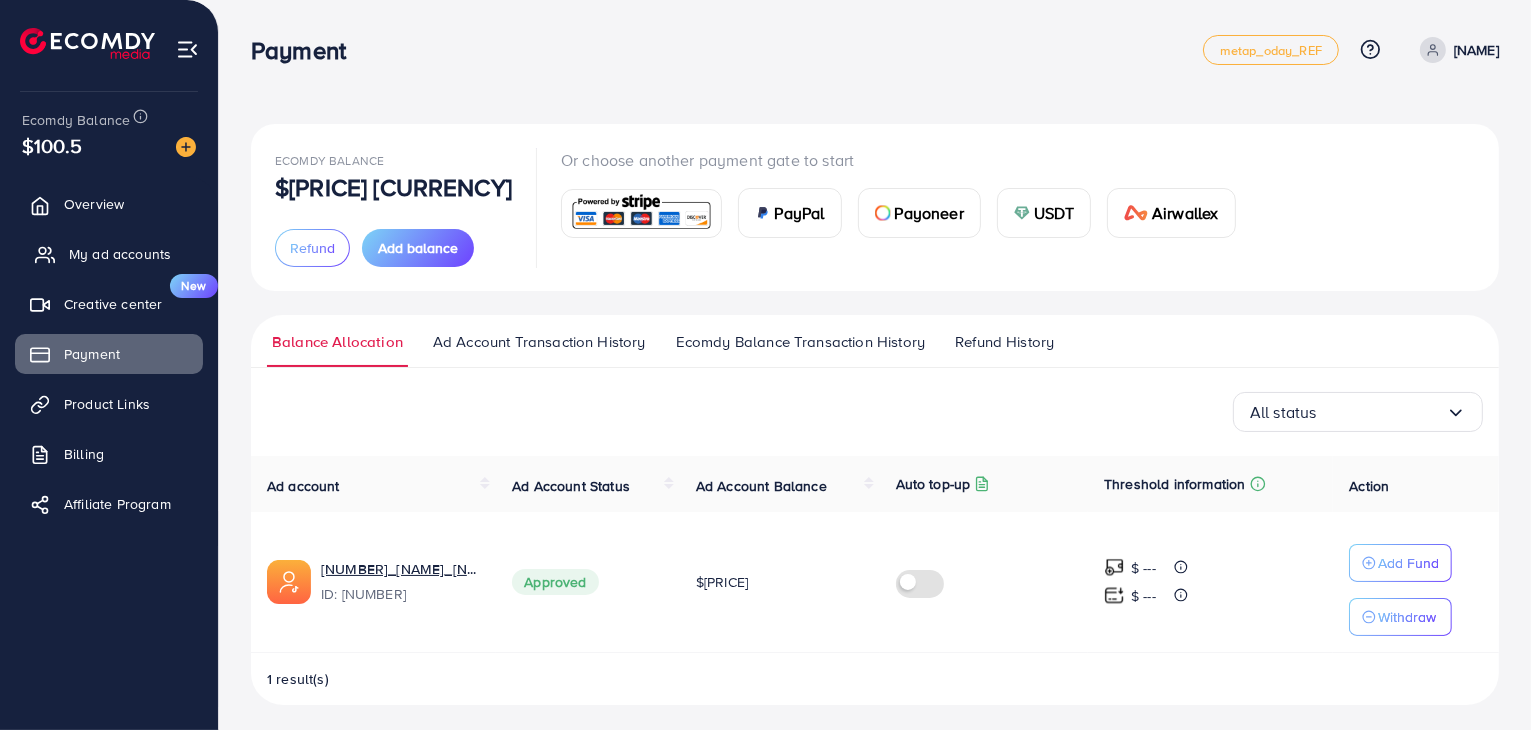 click on "My ad accounts" at bounding box center [109, 254] 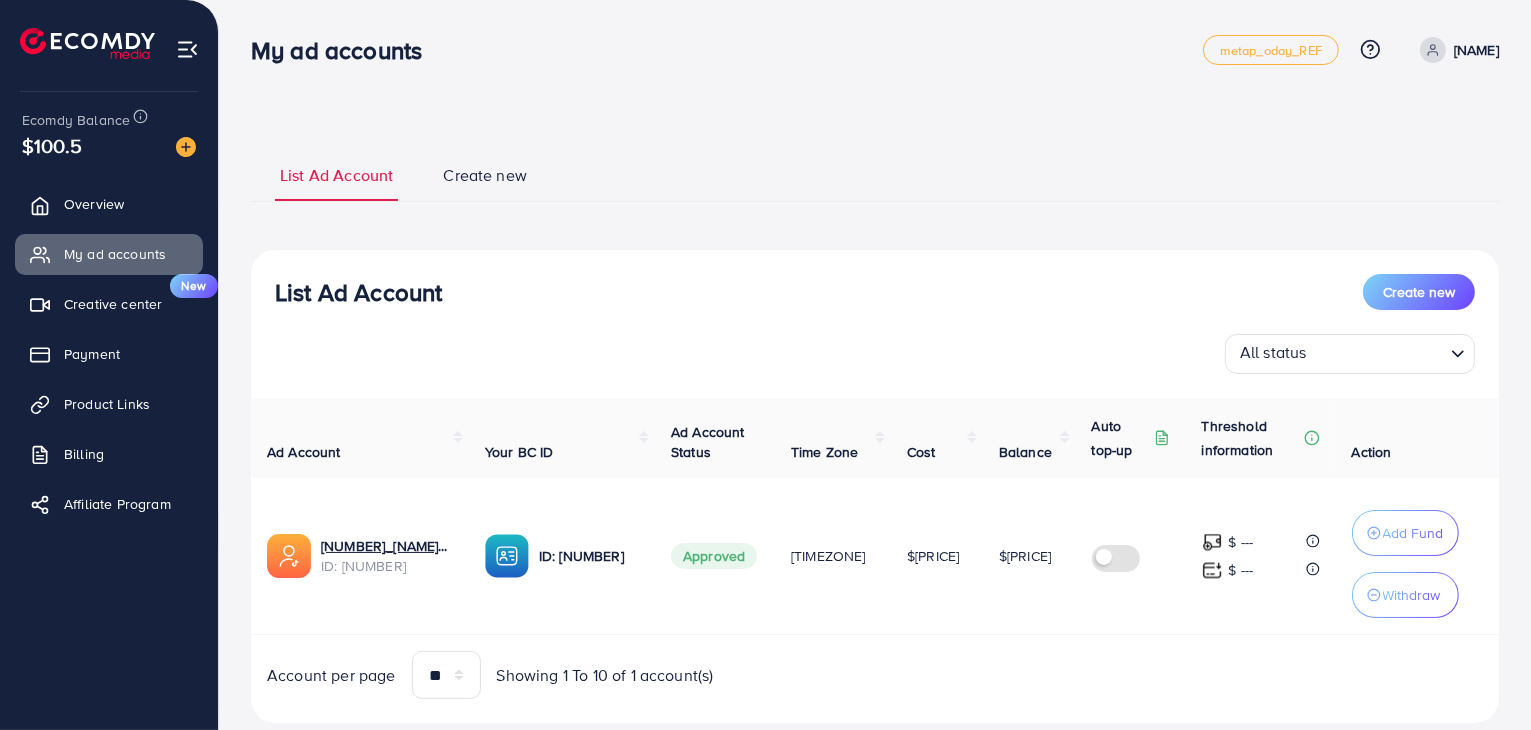 click on "Create new" at bounding box center (485, 182) 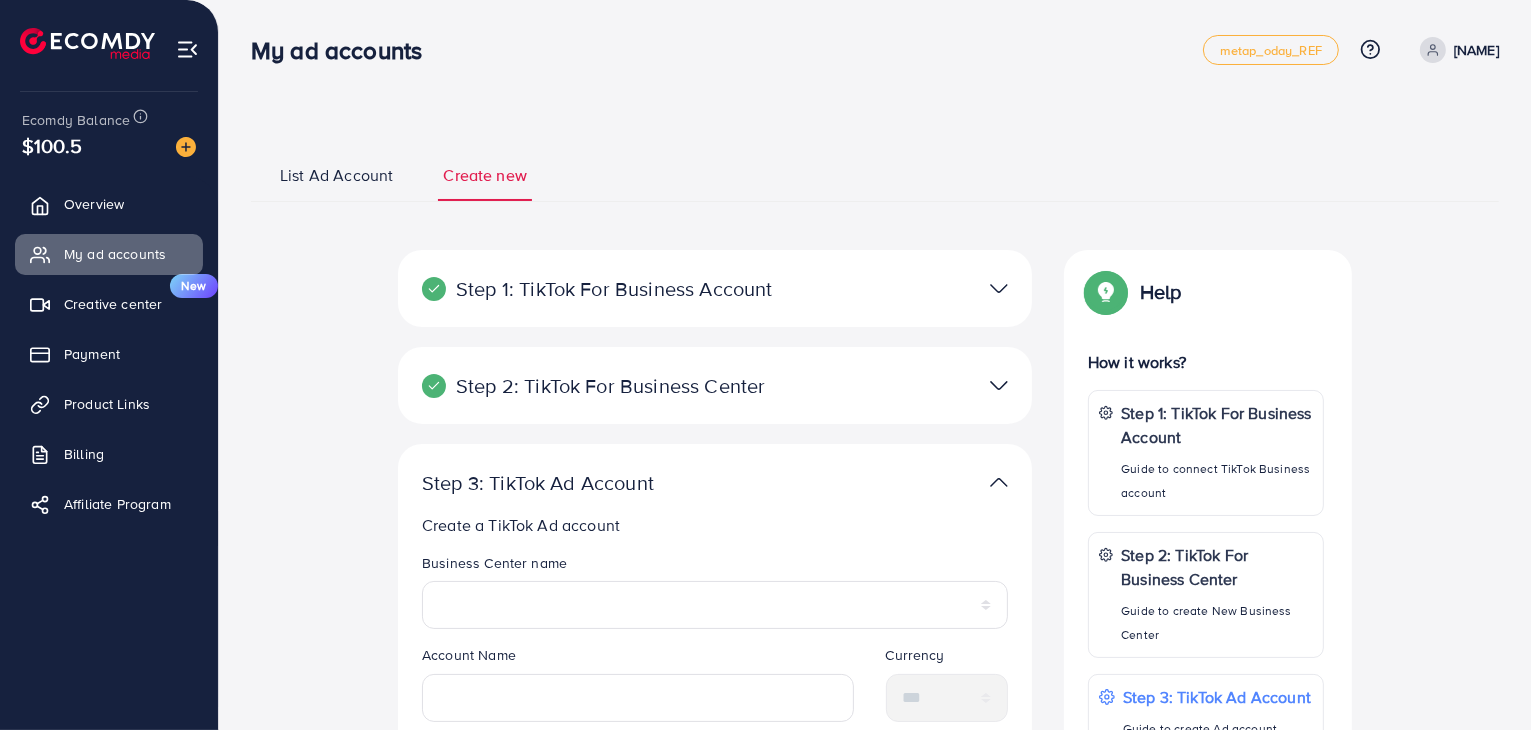 click on "List Ad Account" at bounding box center (336, 182) 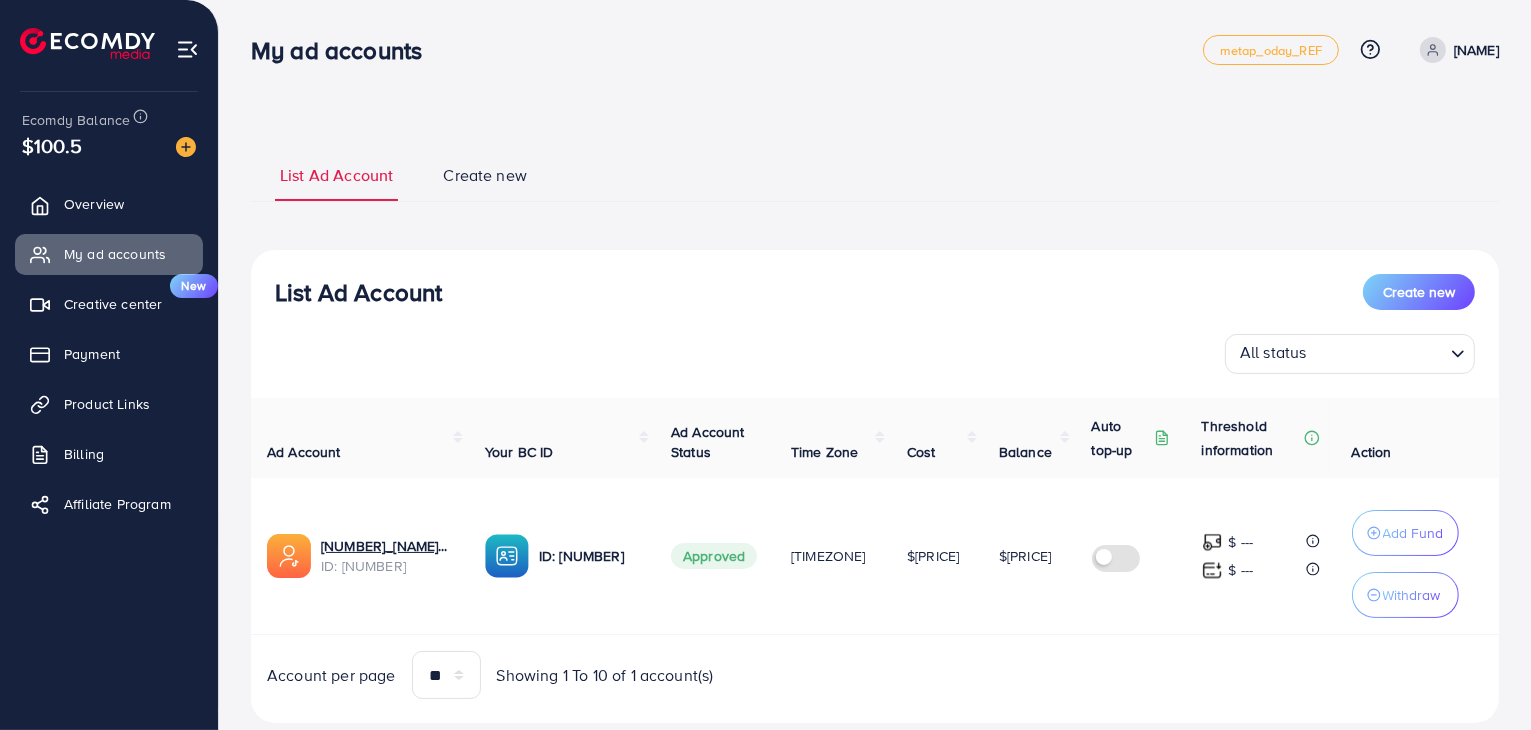 click on "Omar tik media" at bounding box center [1476, 50] 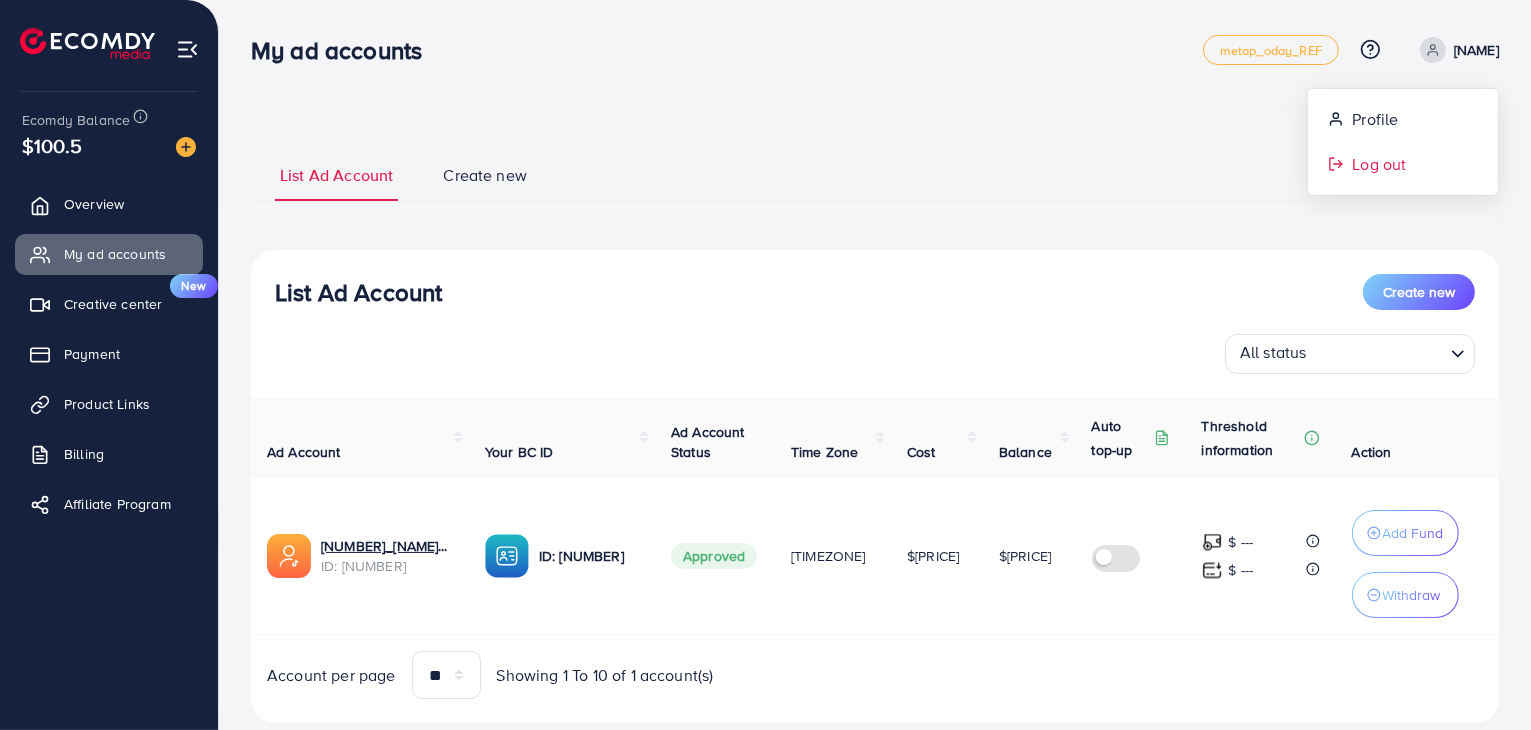 click on "Log out" at bounding box center [1379, 164] 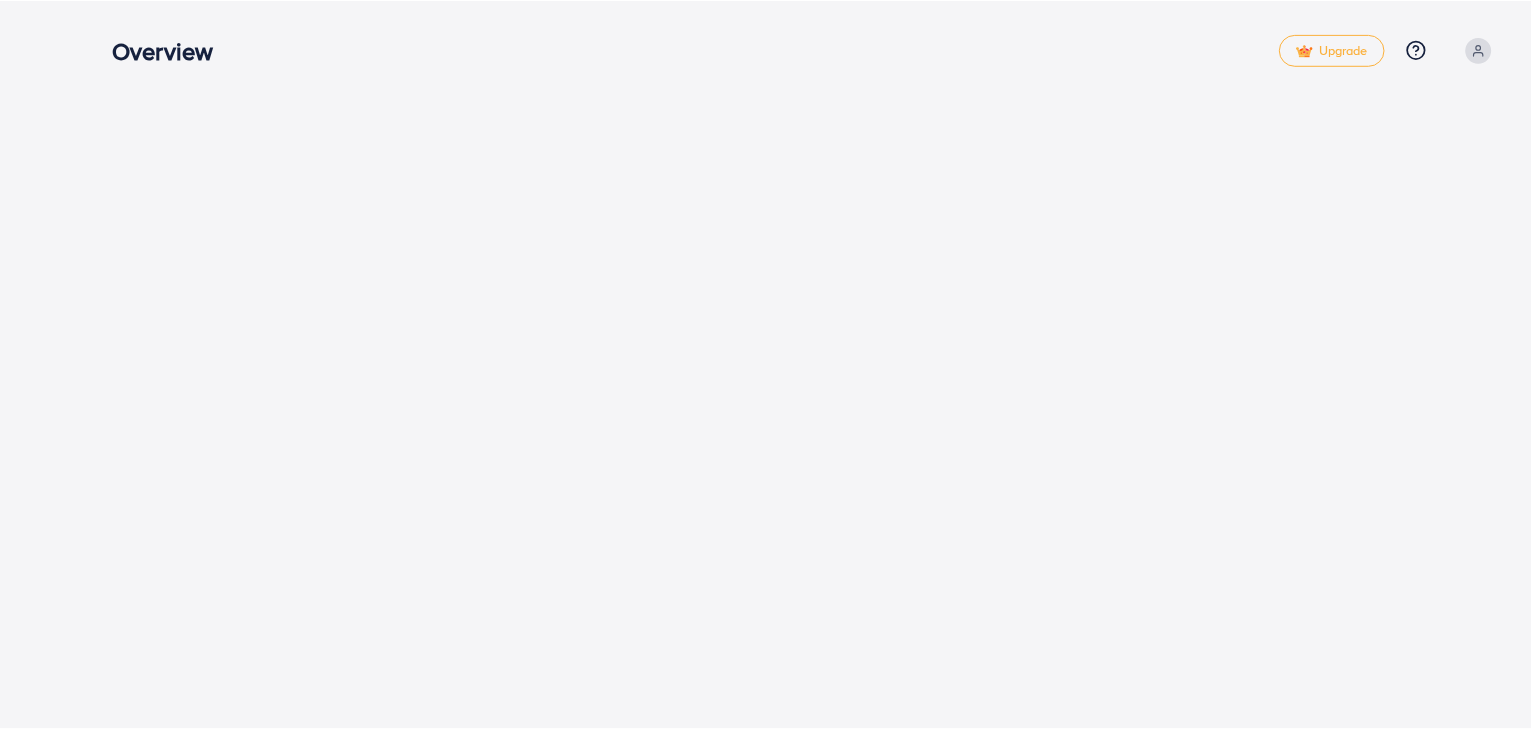 scroll, scrollTop: 0, scrollLeft: 0, axis: both 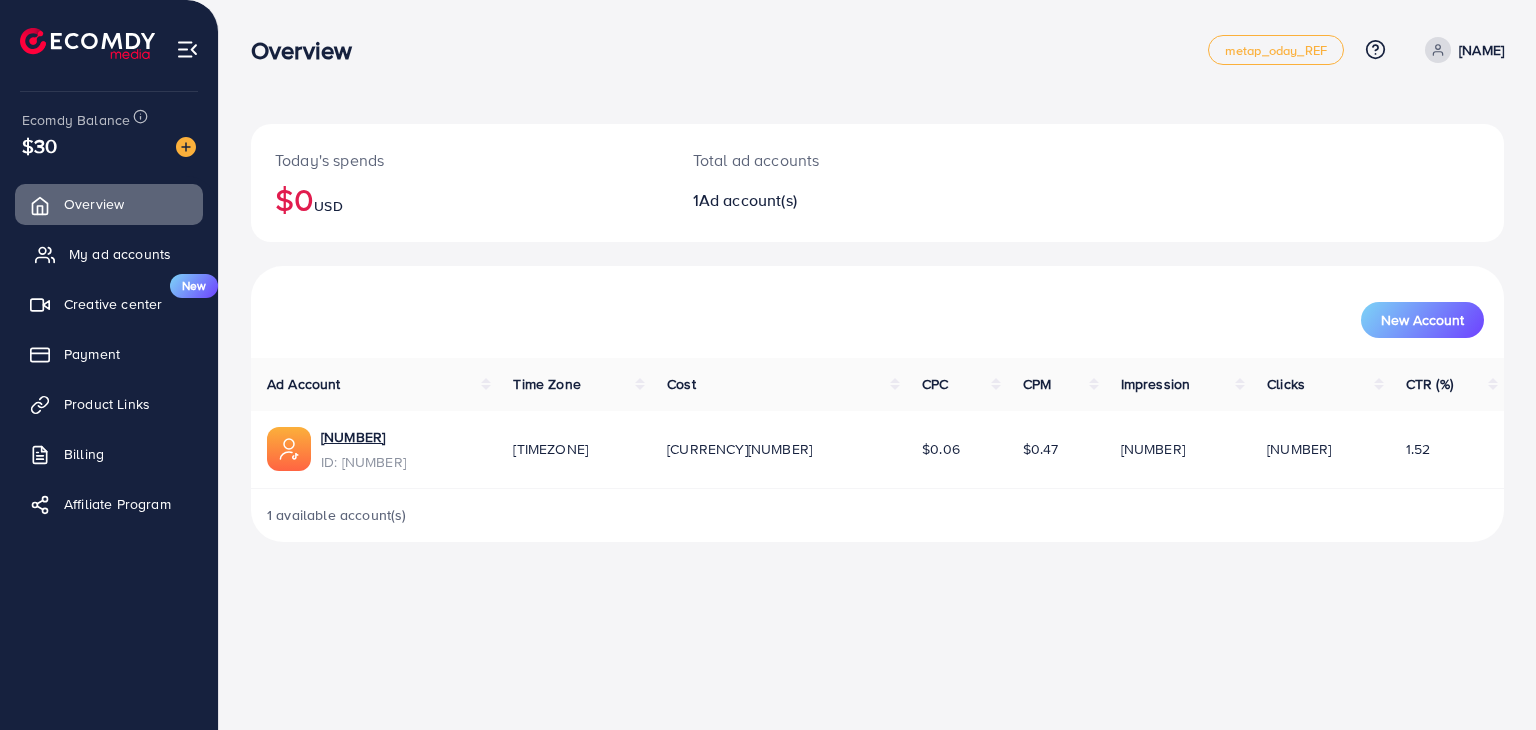 click on "My ad accounts" at bounding box center (120, 254) 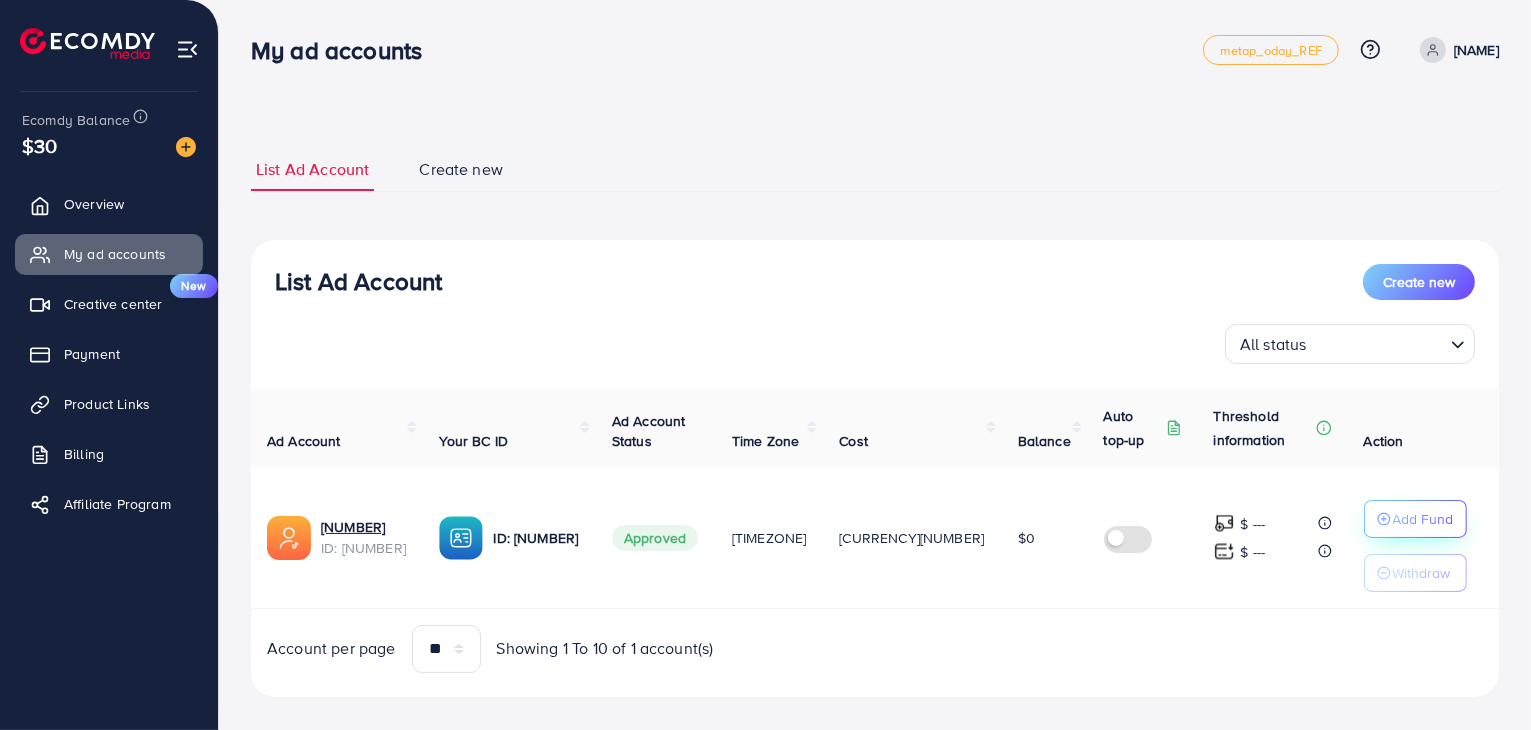 click on "Add Fund" at bounding box center [1415, 519] 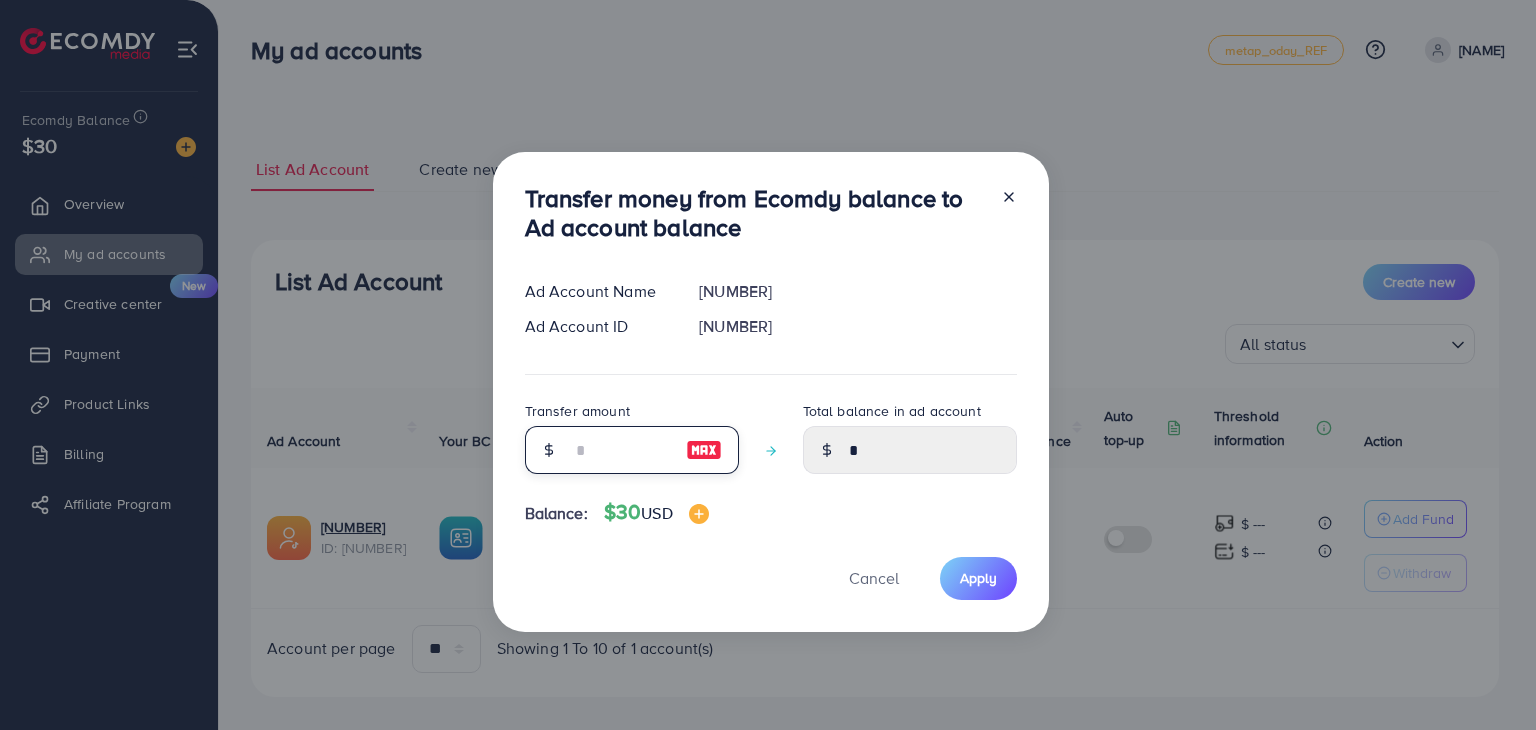 click at bounding box center (621, 450) 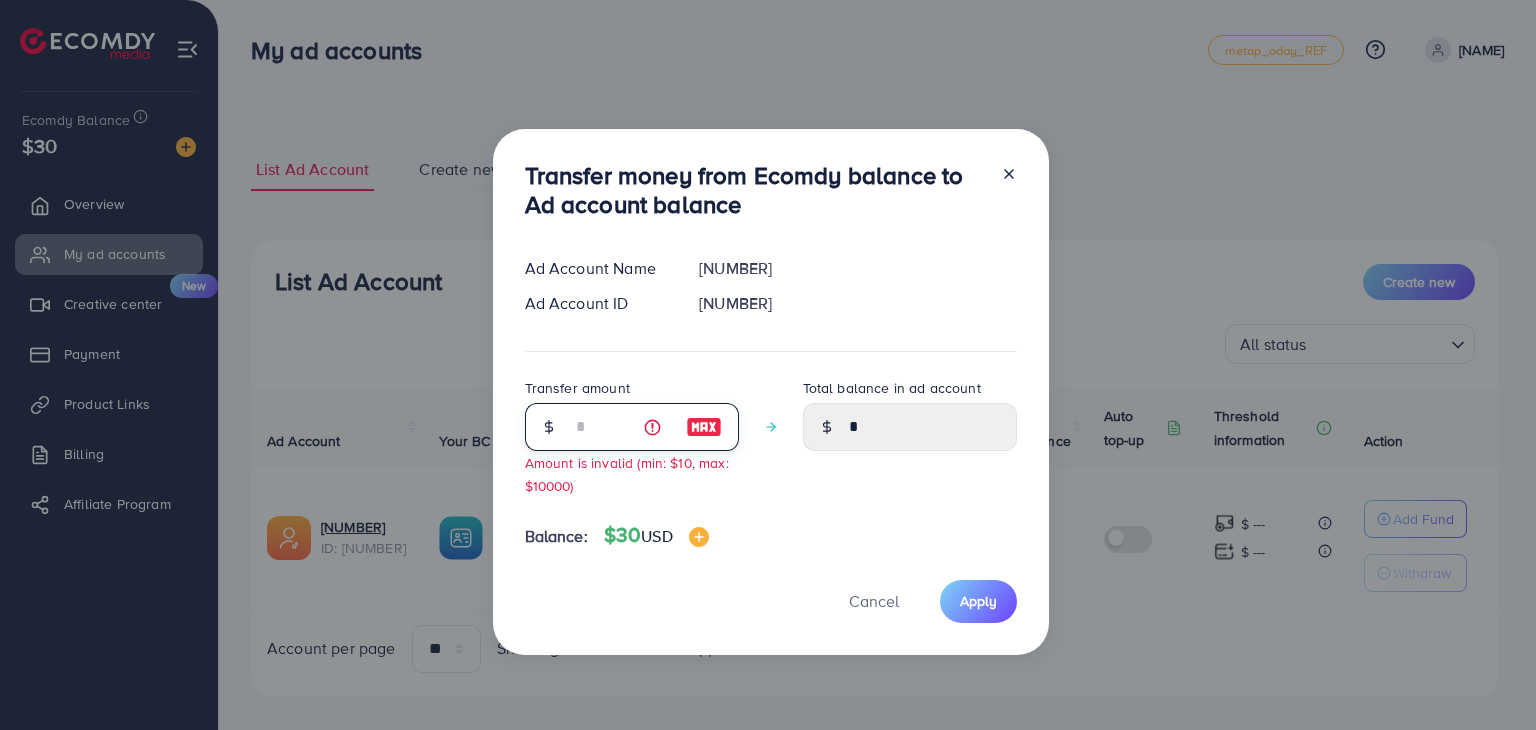 type on "****" 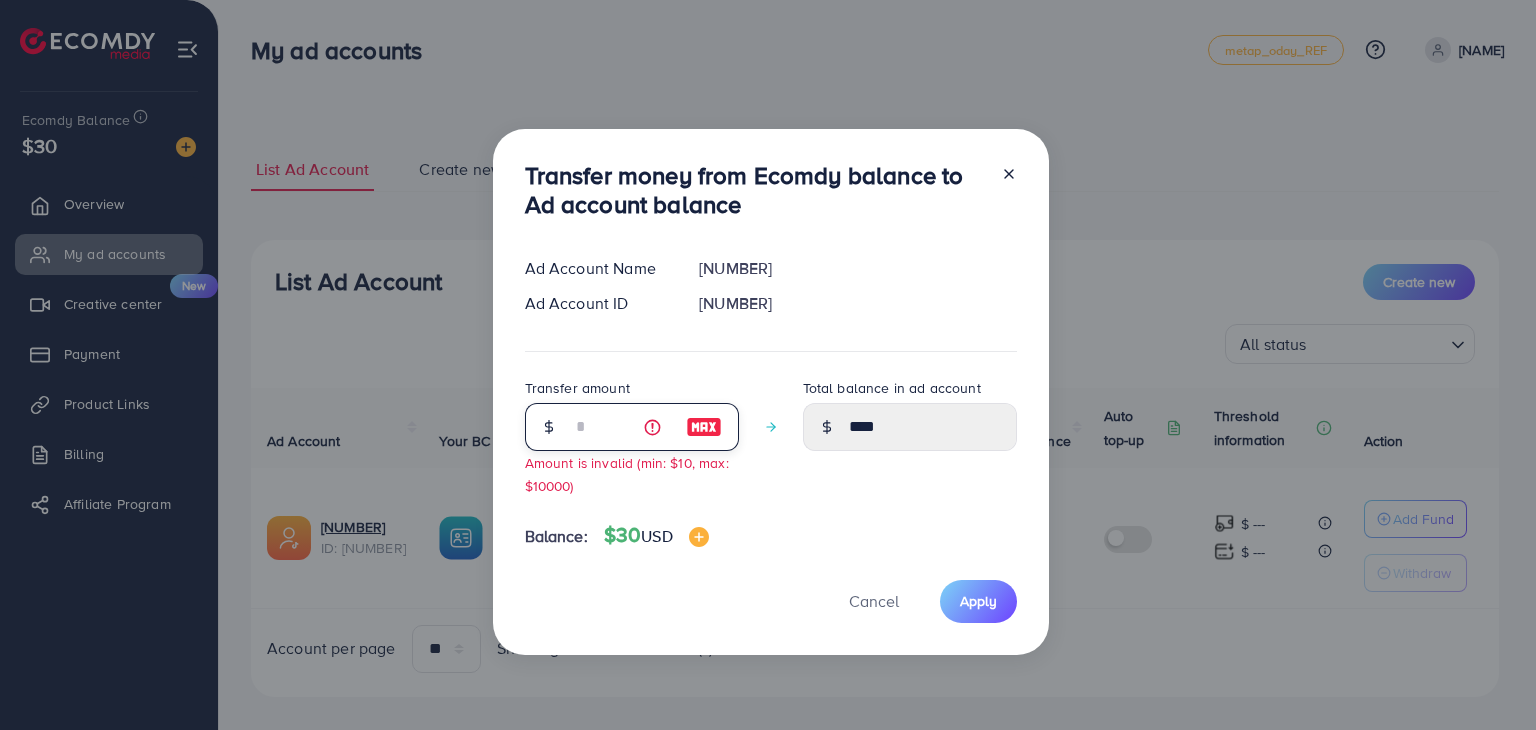 type on "**" 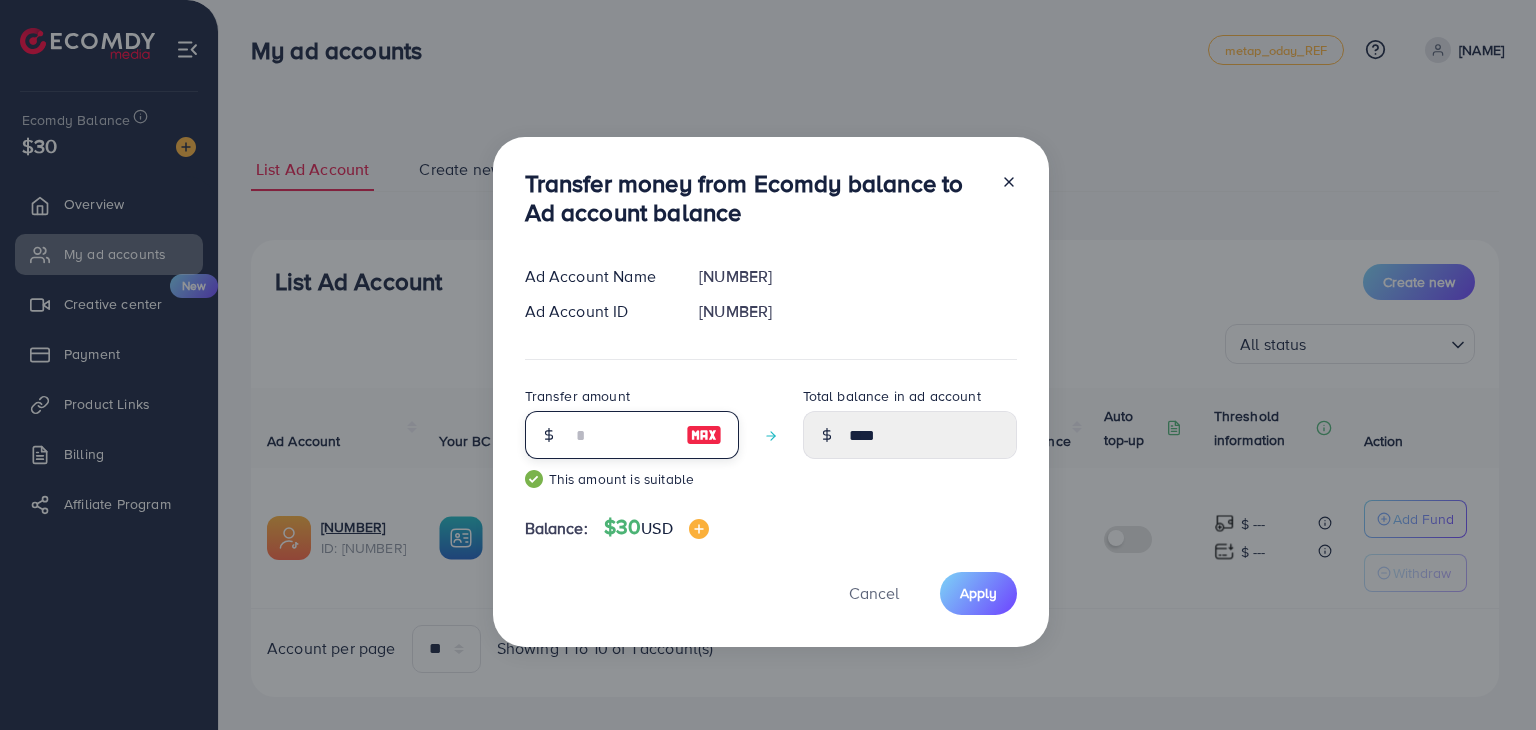 type on "*****" 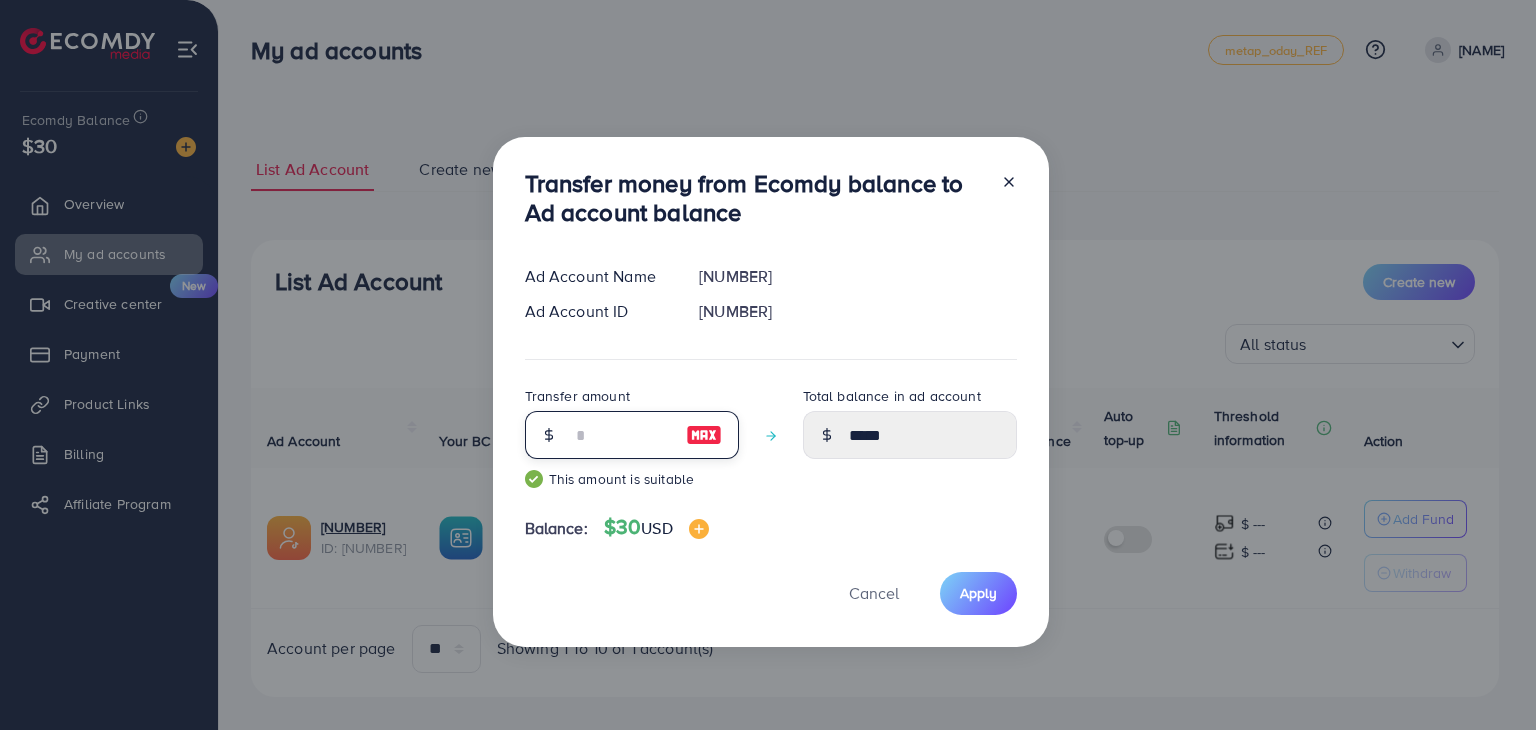 type on "*" 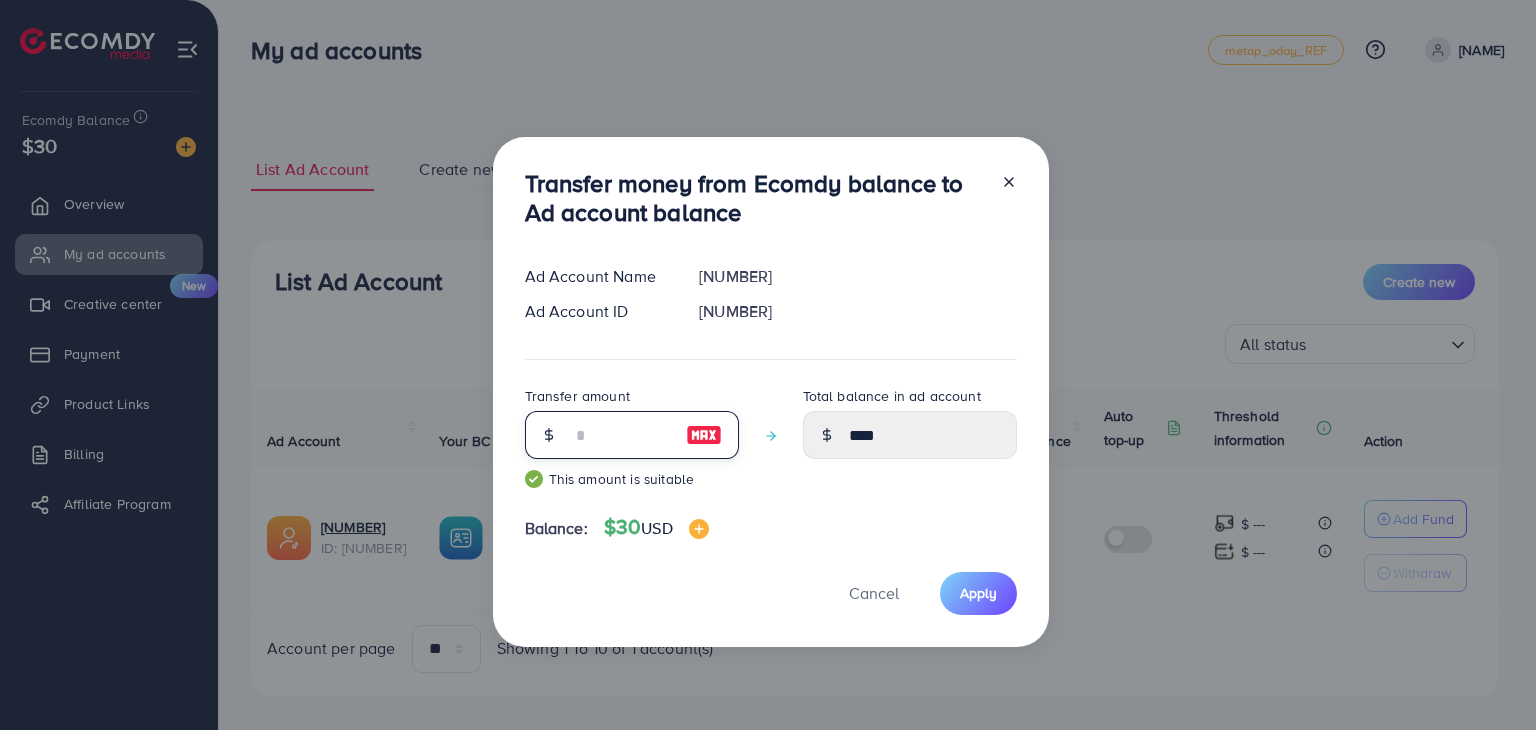 type 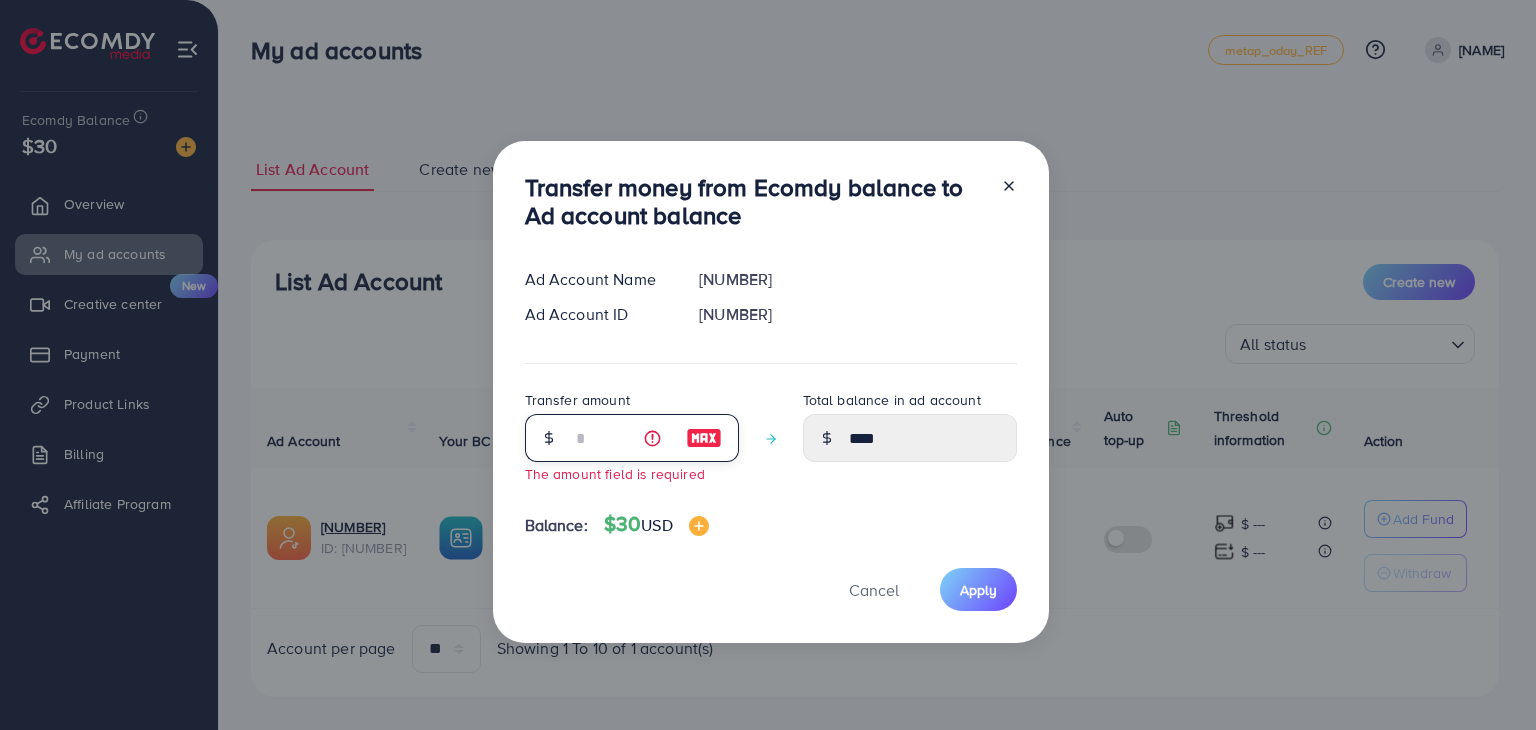 type on "****" 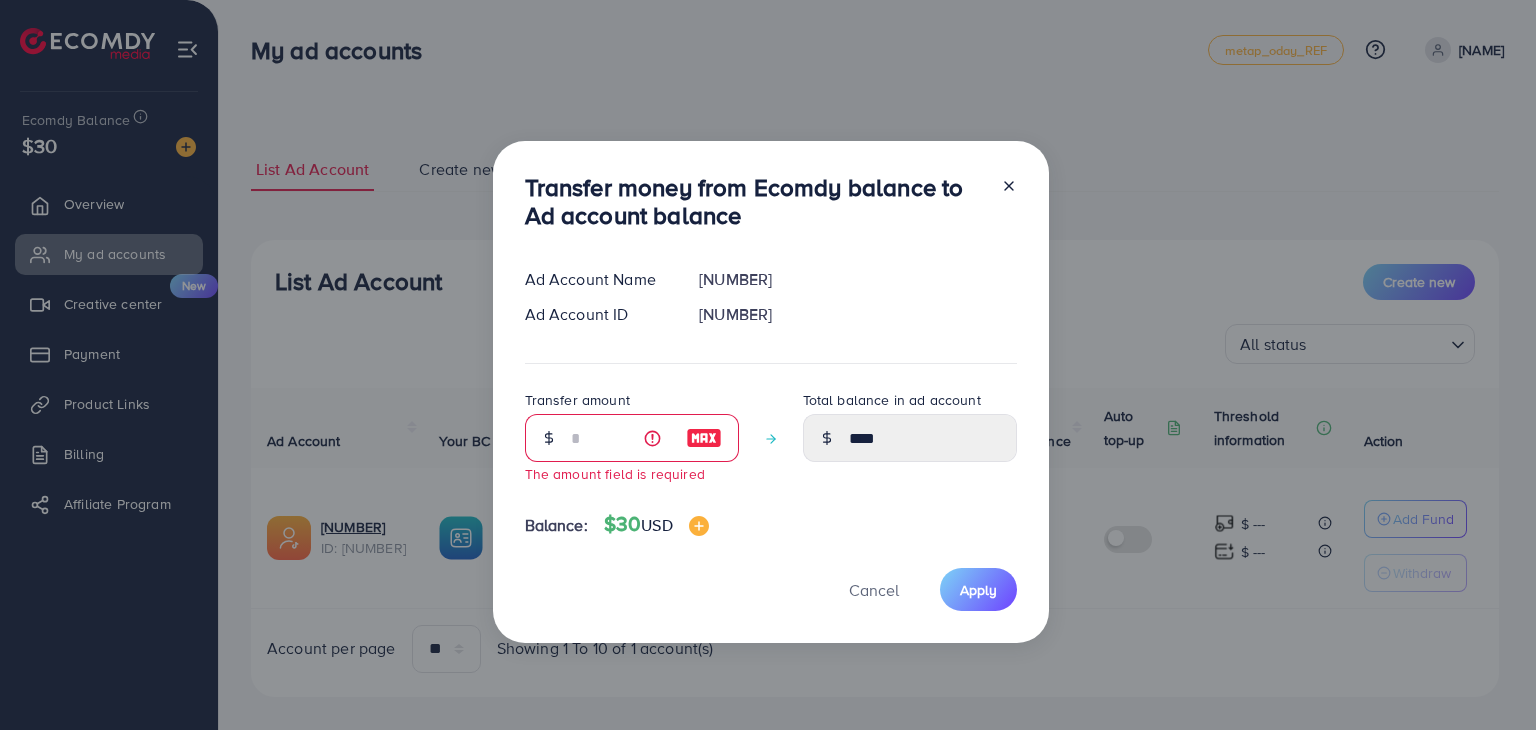 click at bounding box center (704, 438) 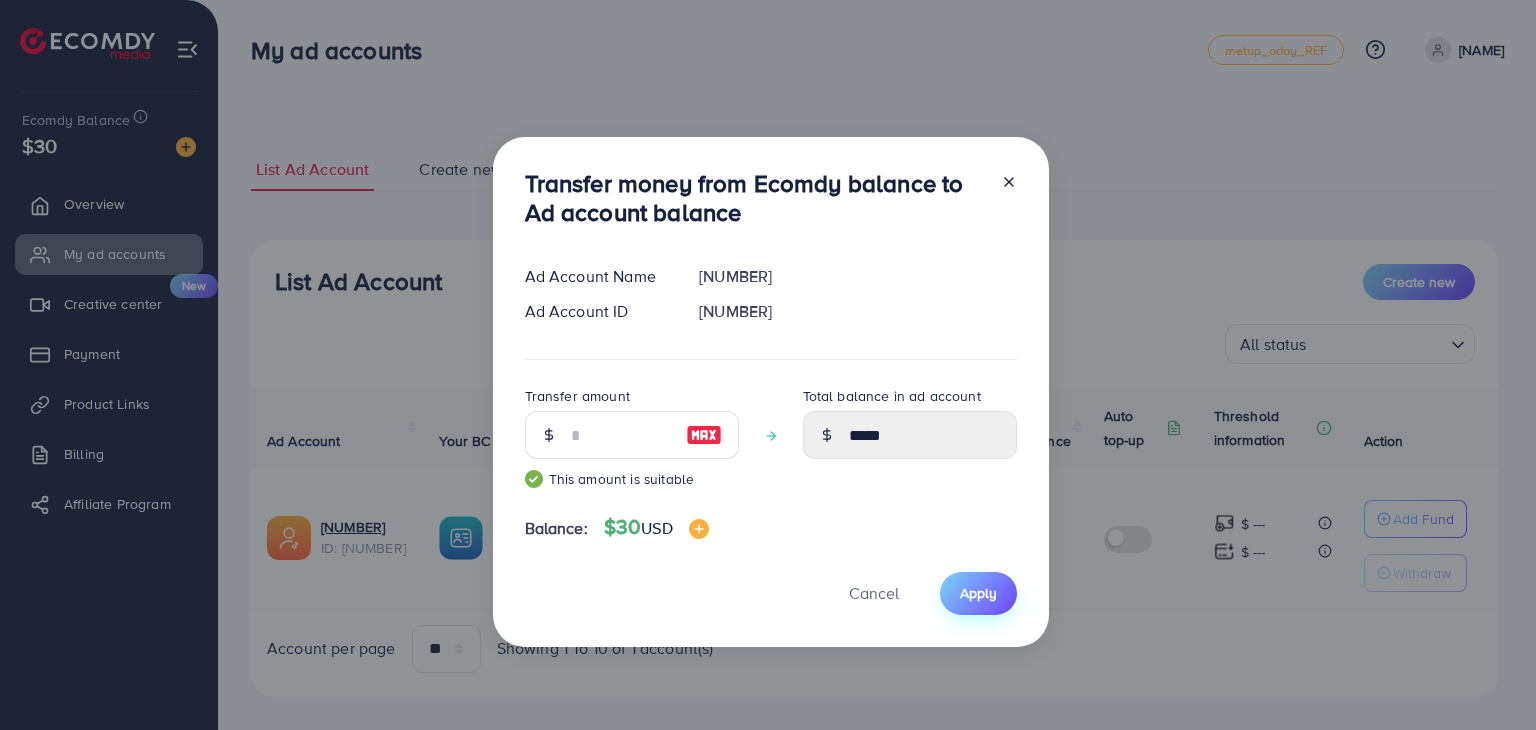 click on "Apply" at bounding box center (978, 593) 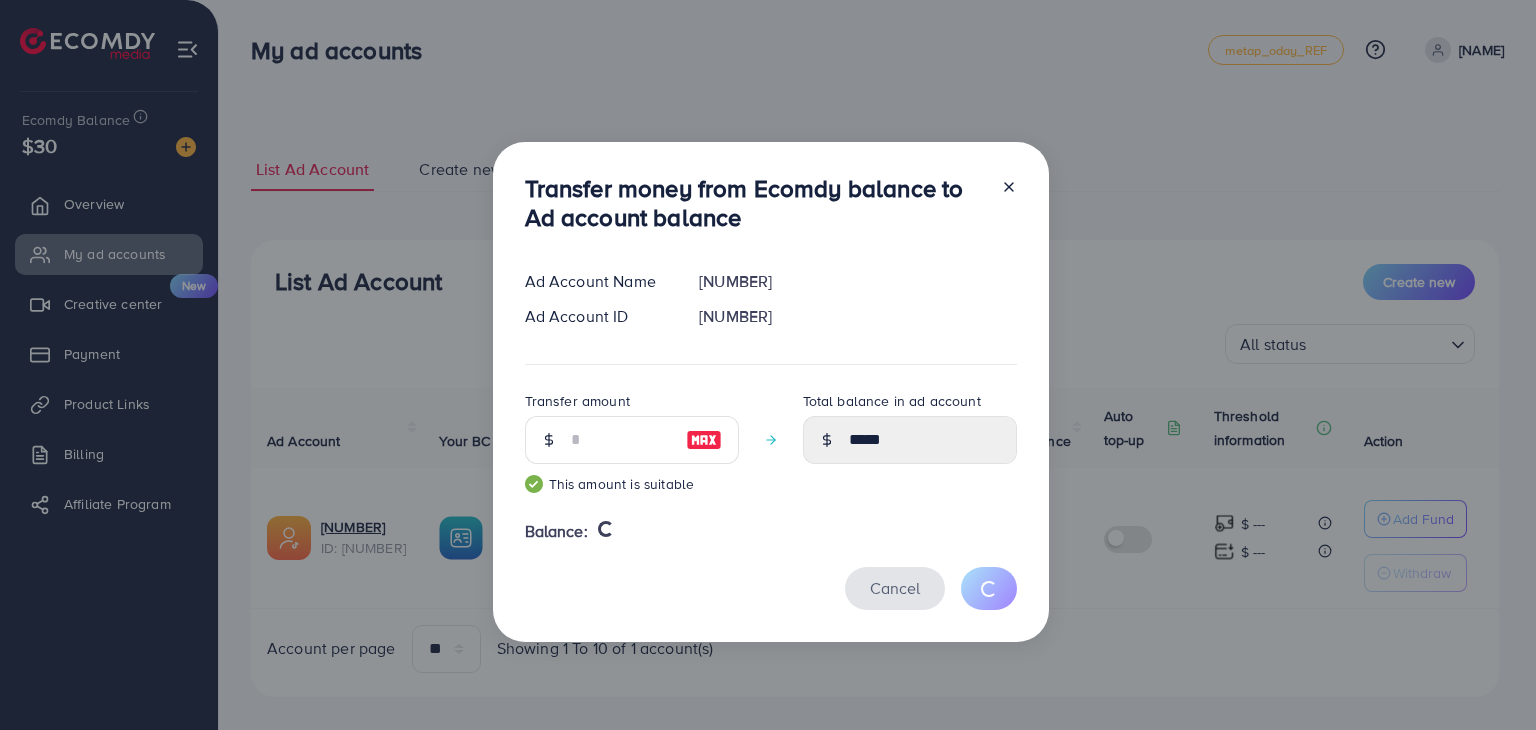 type 